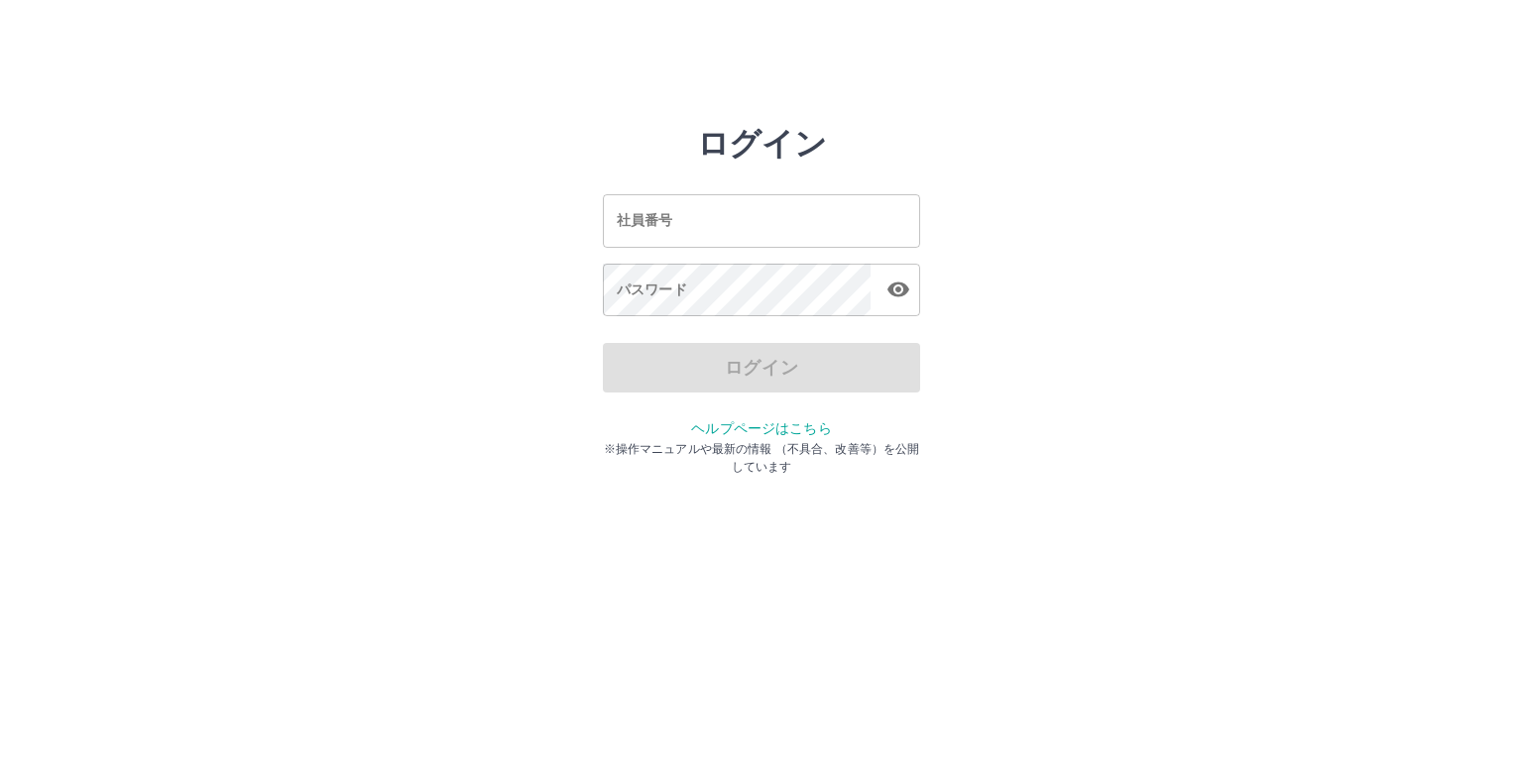 scroll, scrollTop: 0, scrollLeft: 0, axis: both 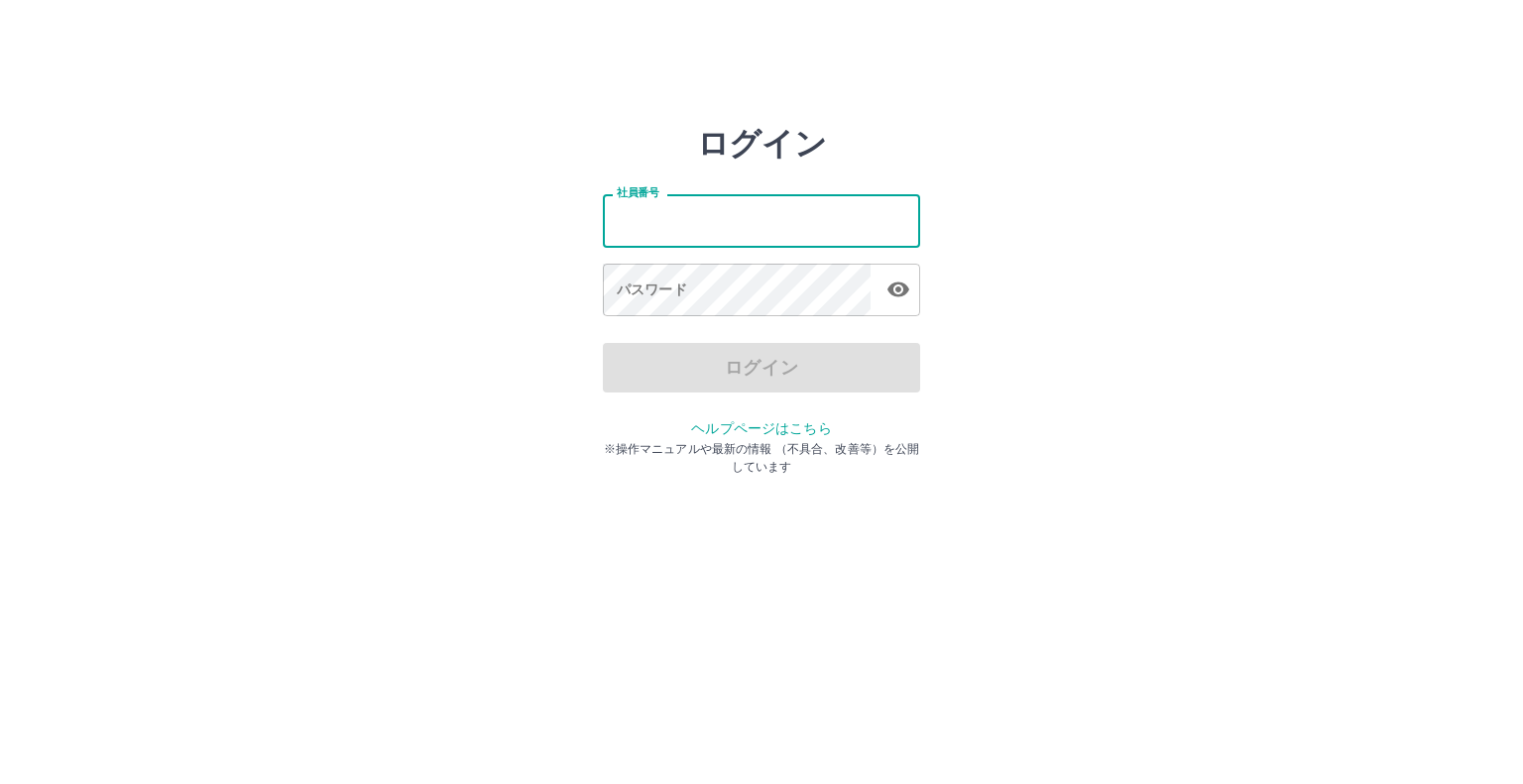 type on "*******" 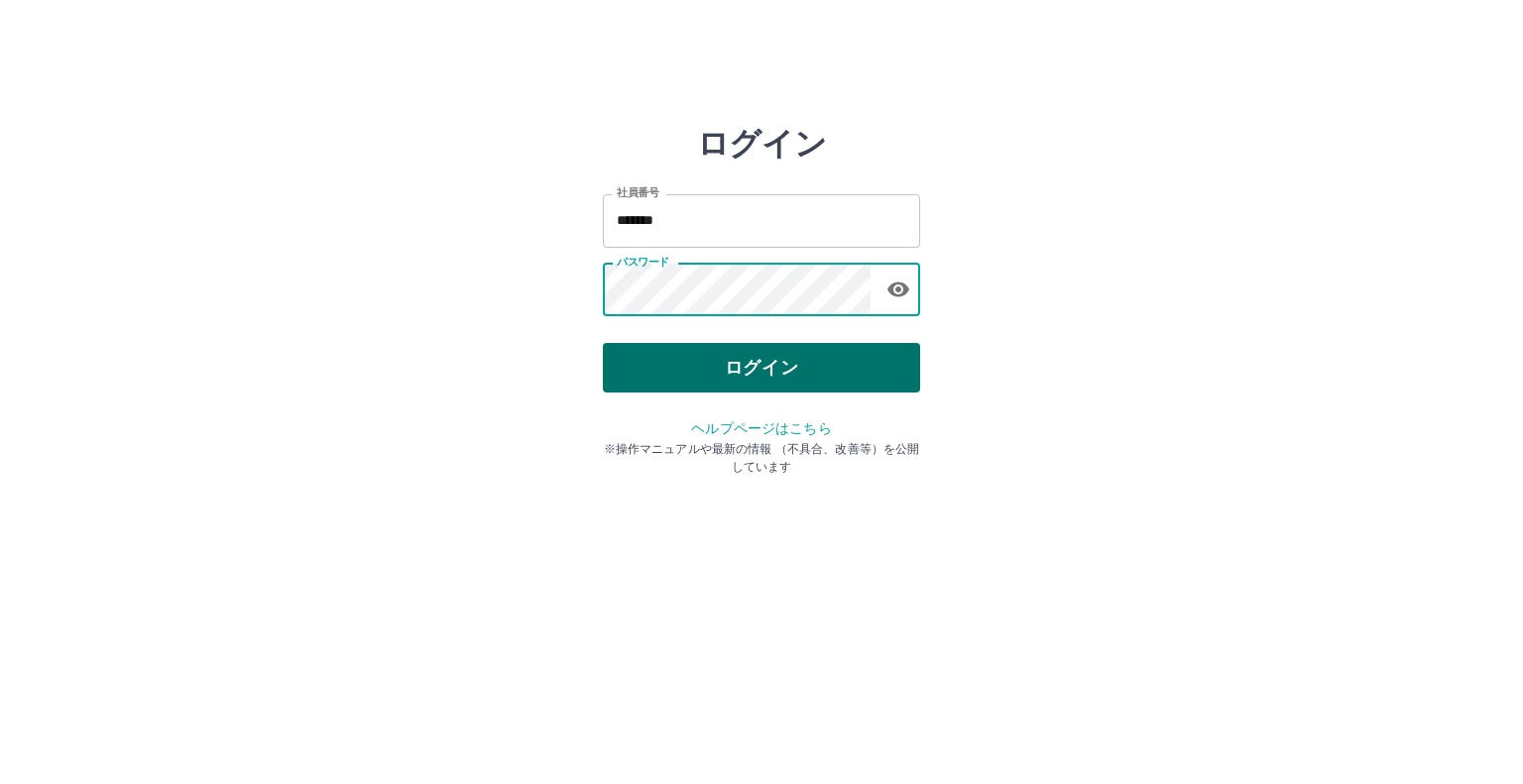 click on "ログイン" at bounding box center [762, 368] 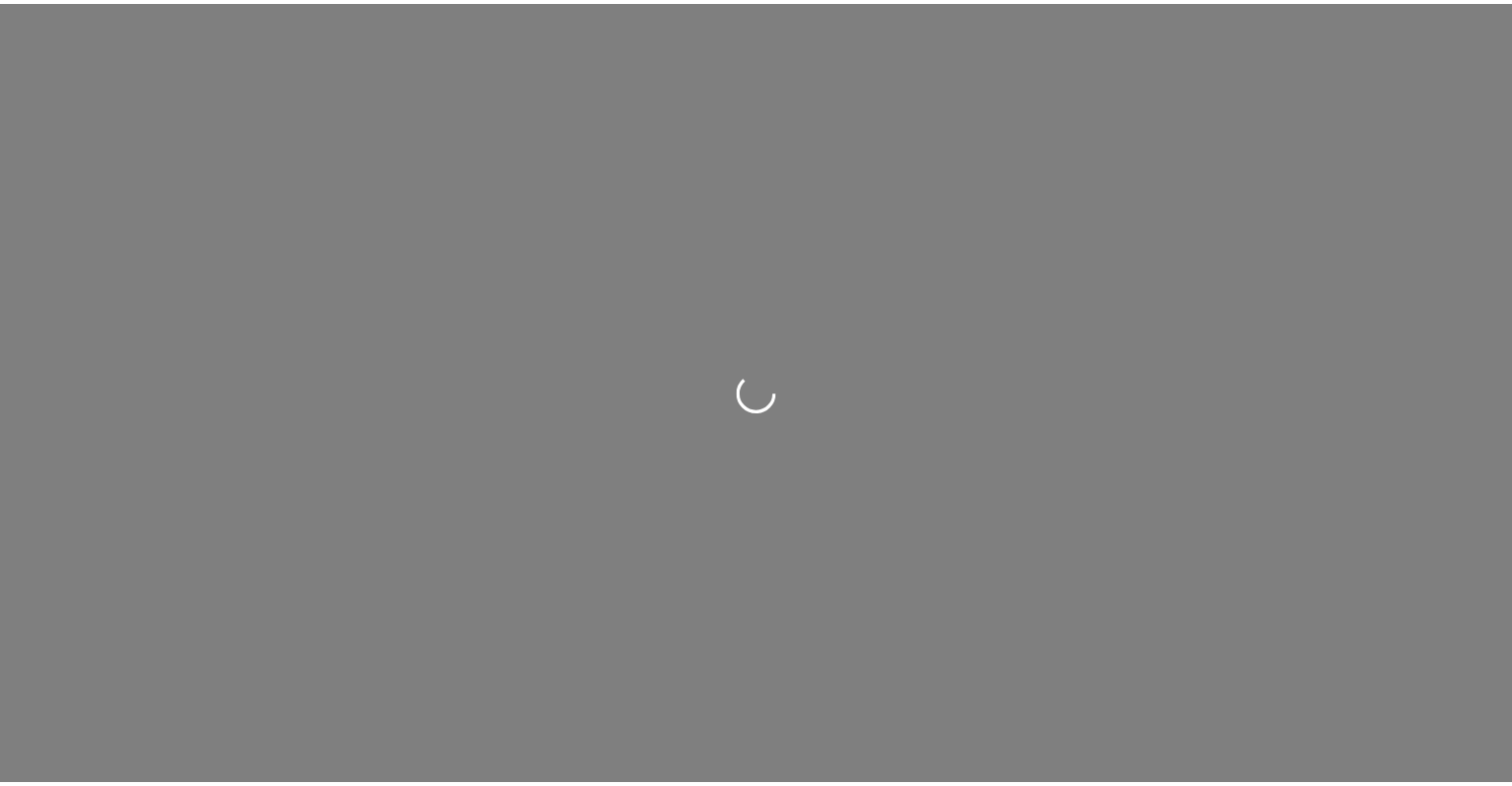 scroll, scrollTop: 0, scrollLeft: 0, axis: both 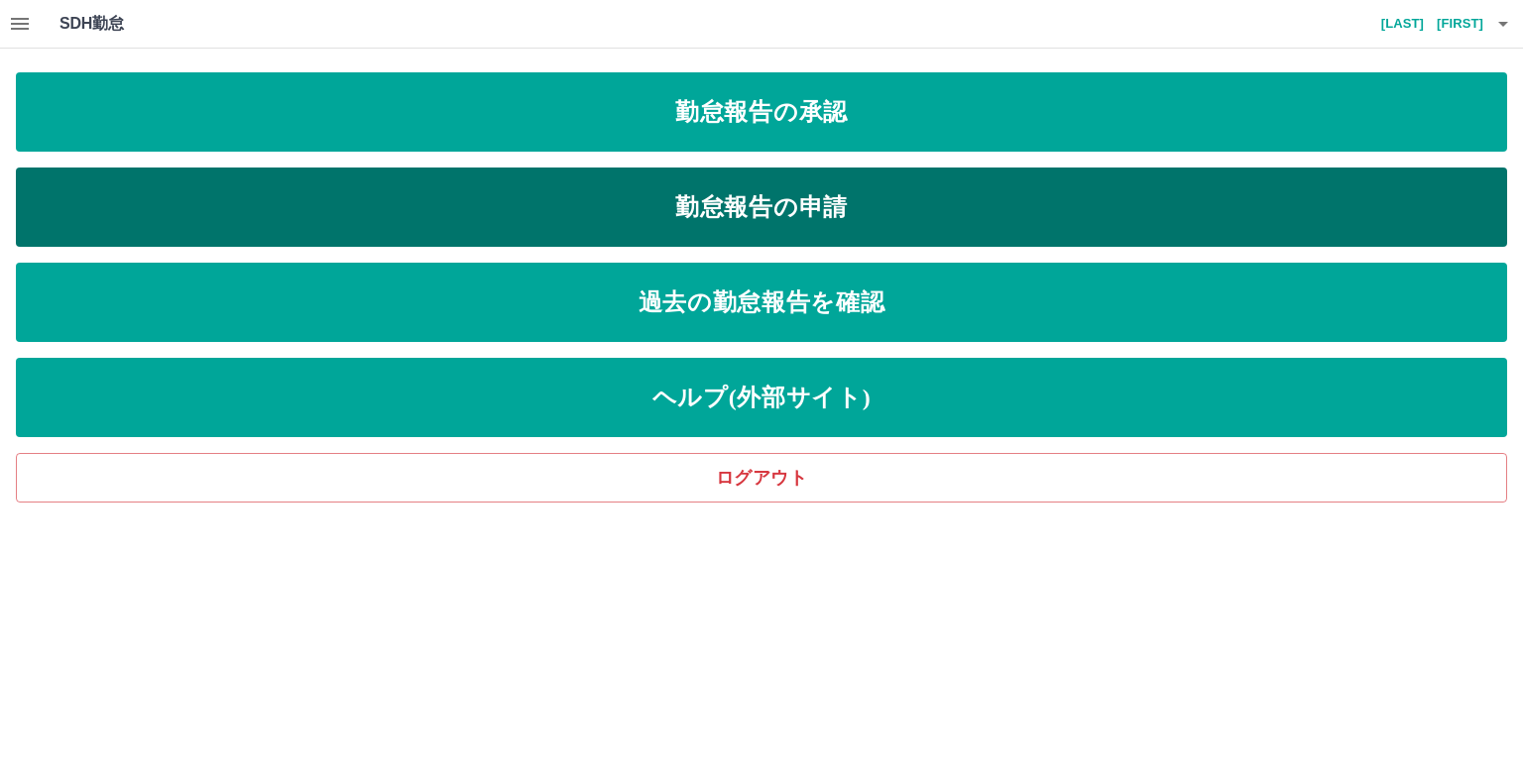 click on "勤怠報告の申請" at bounding box center [762, 207] 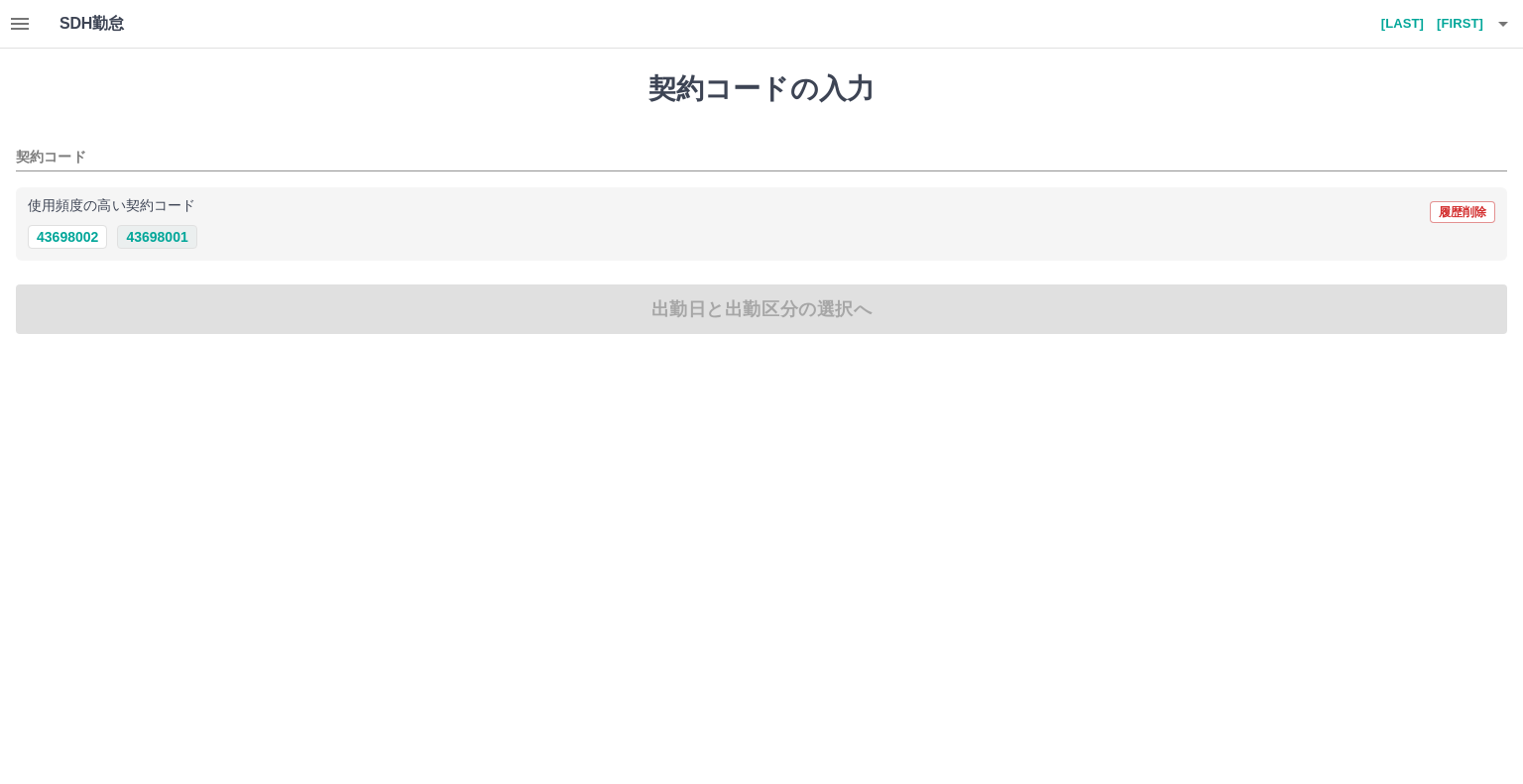 click on "43698001" at bounding box center [157, 237] 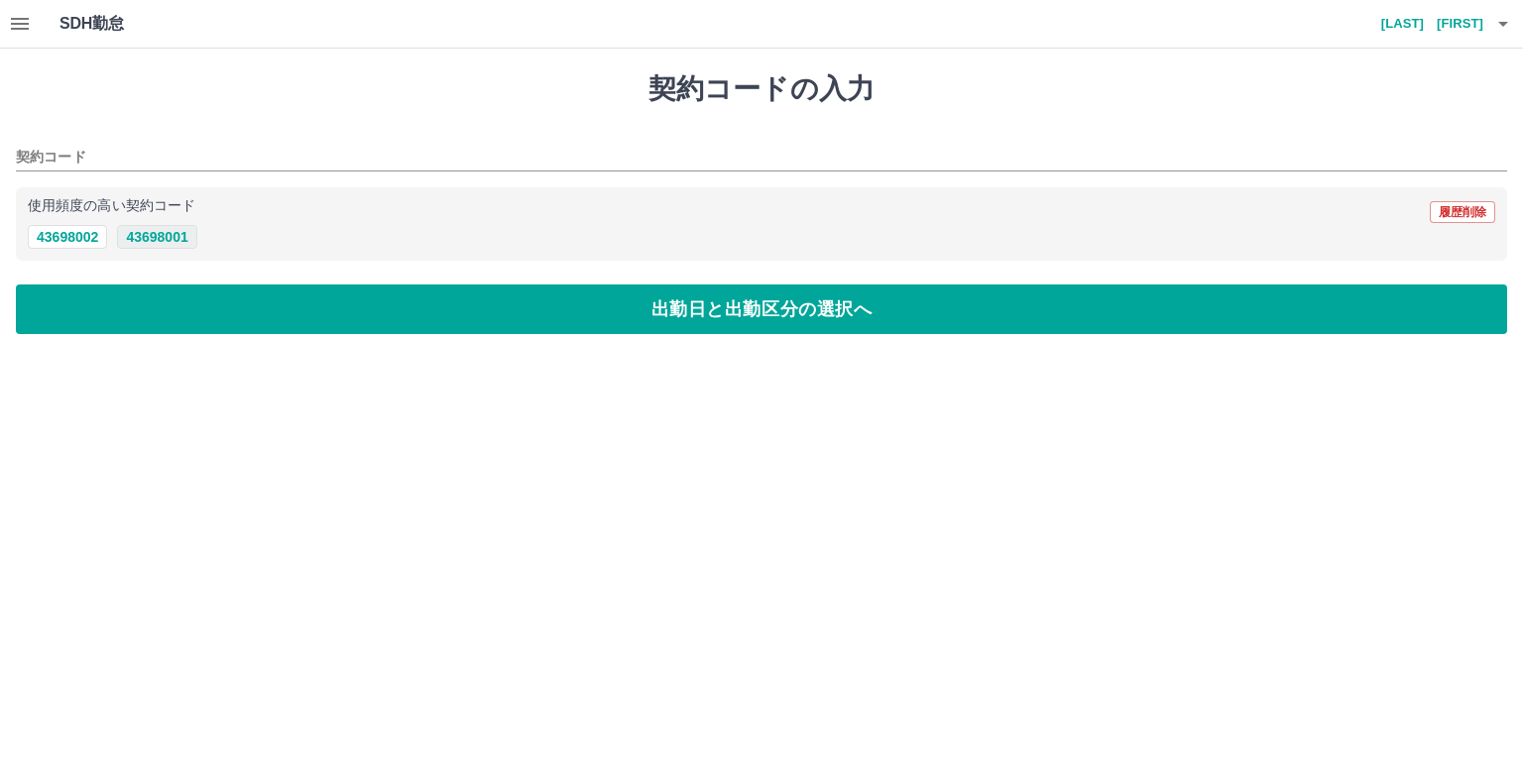 type on "********" 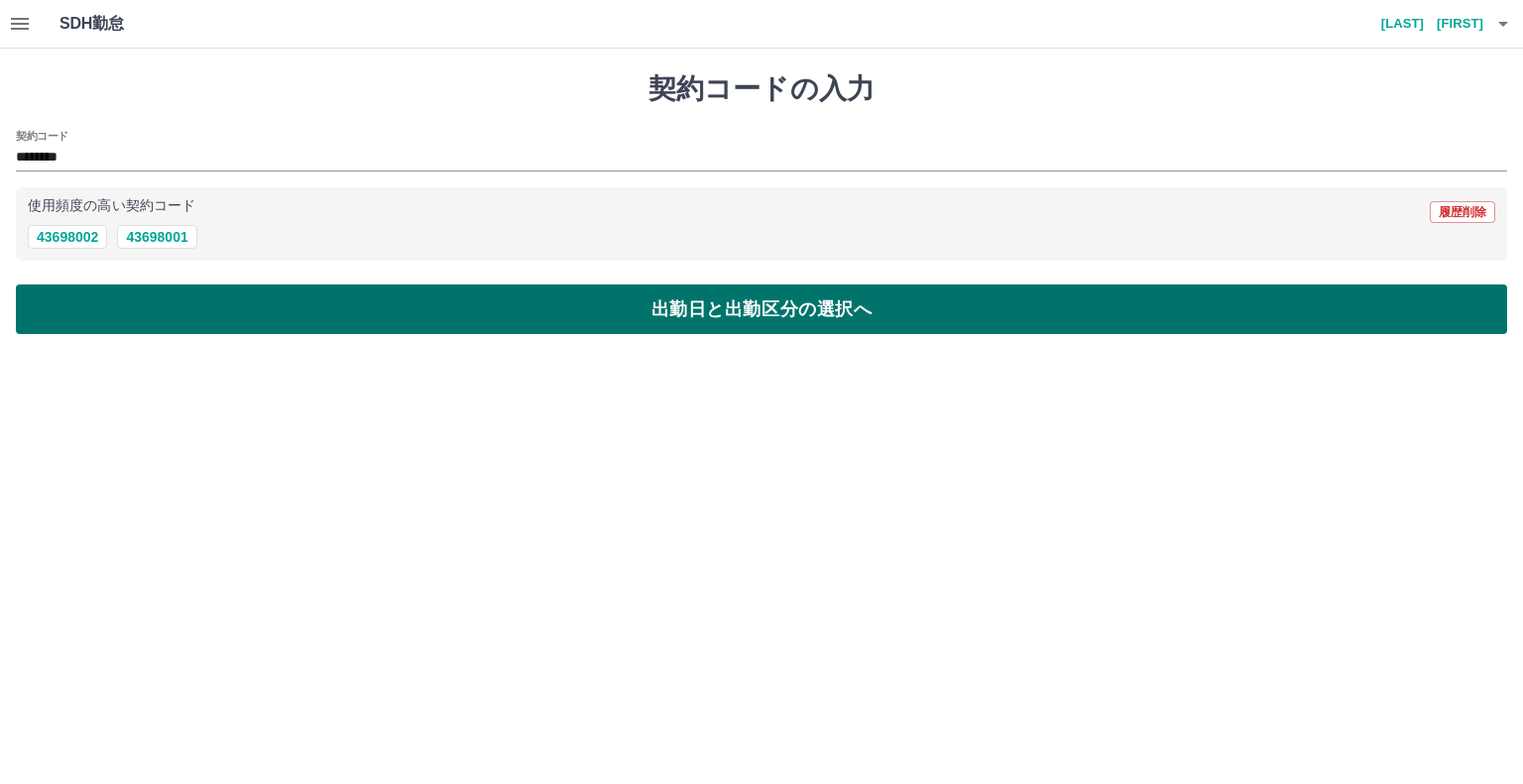 click on "出勤日と出勤区分の選択へ" at bounding box center (762, 309) 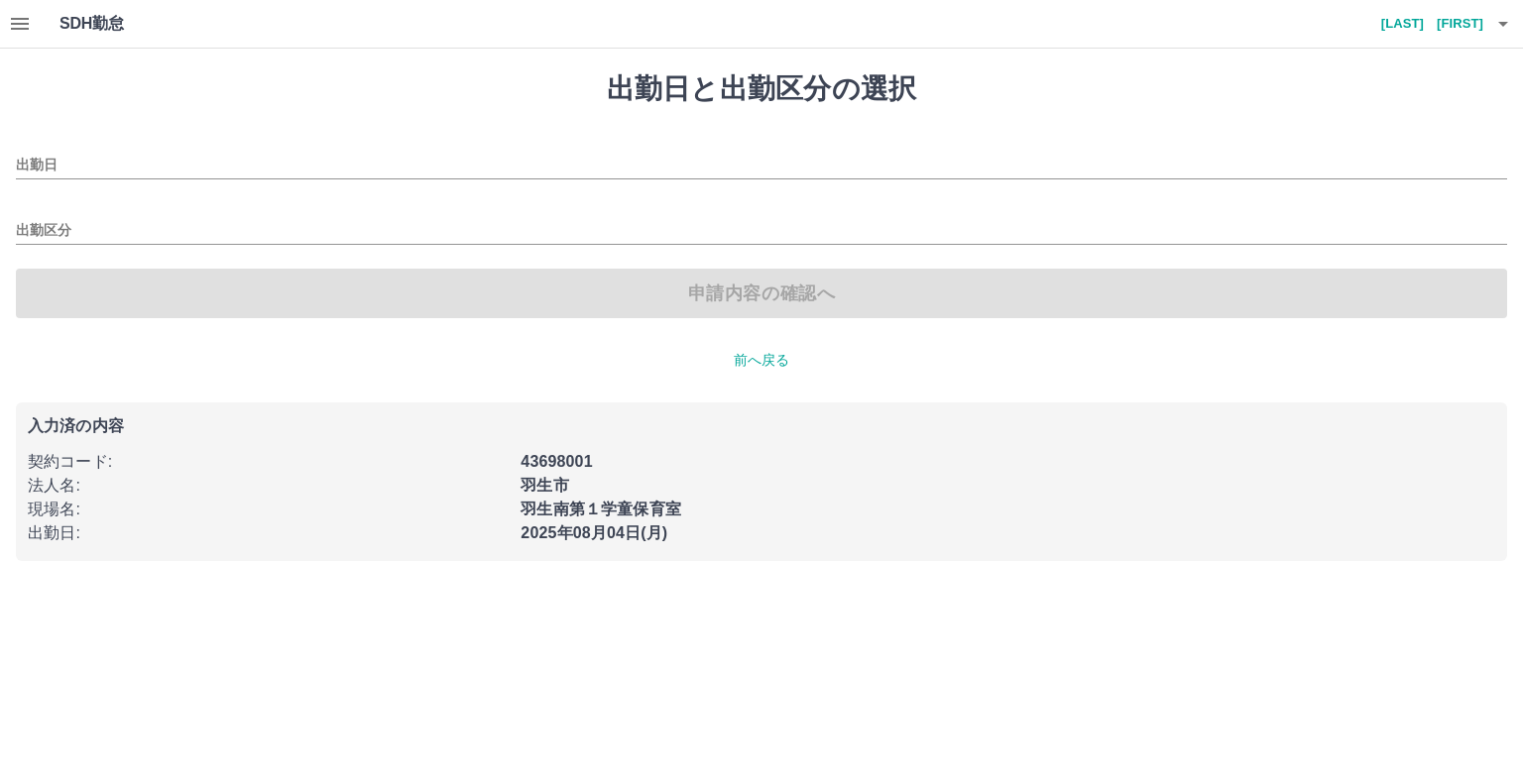 type on "**********" 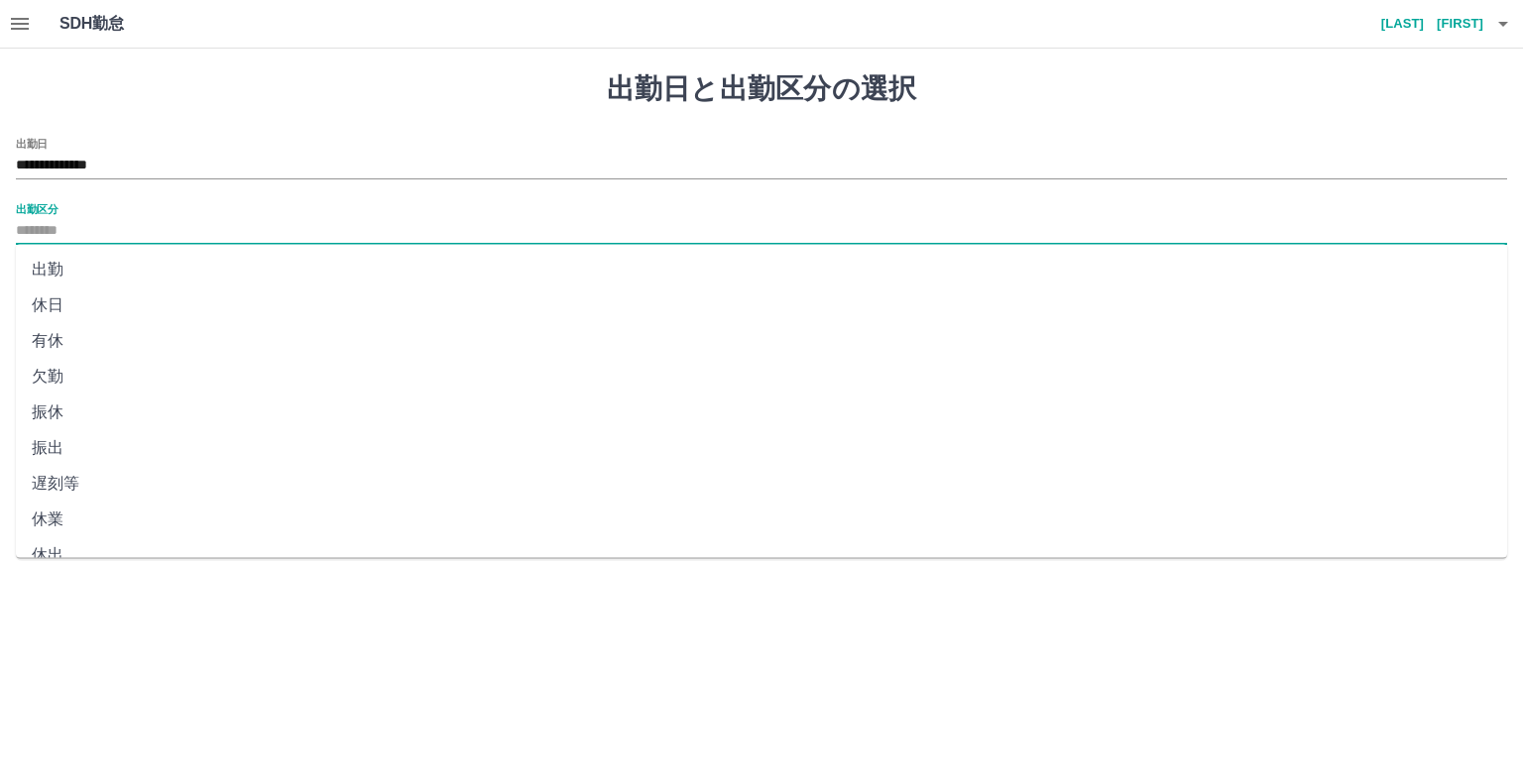 click on "出勤区分" at bounding box center [762, 231] 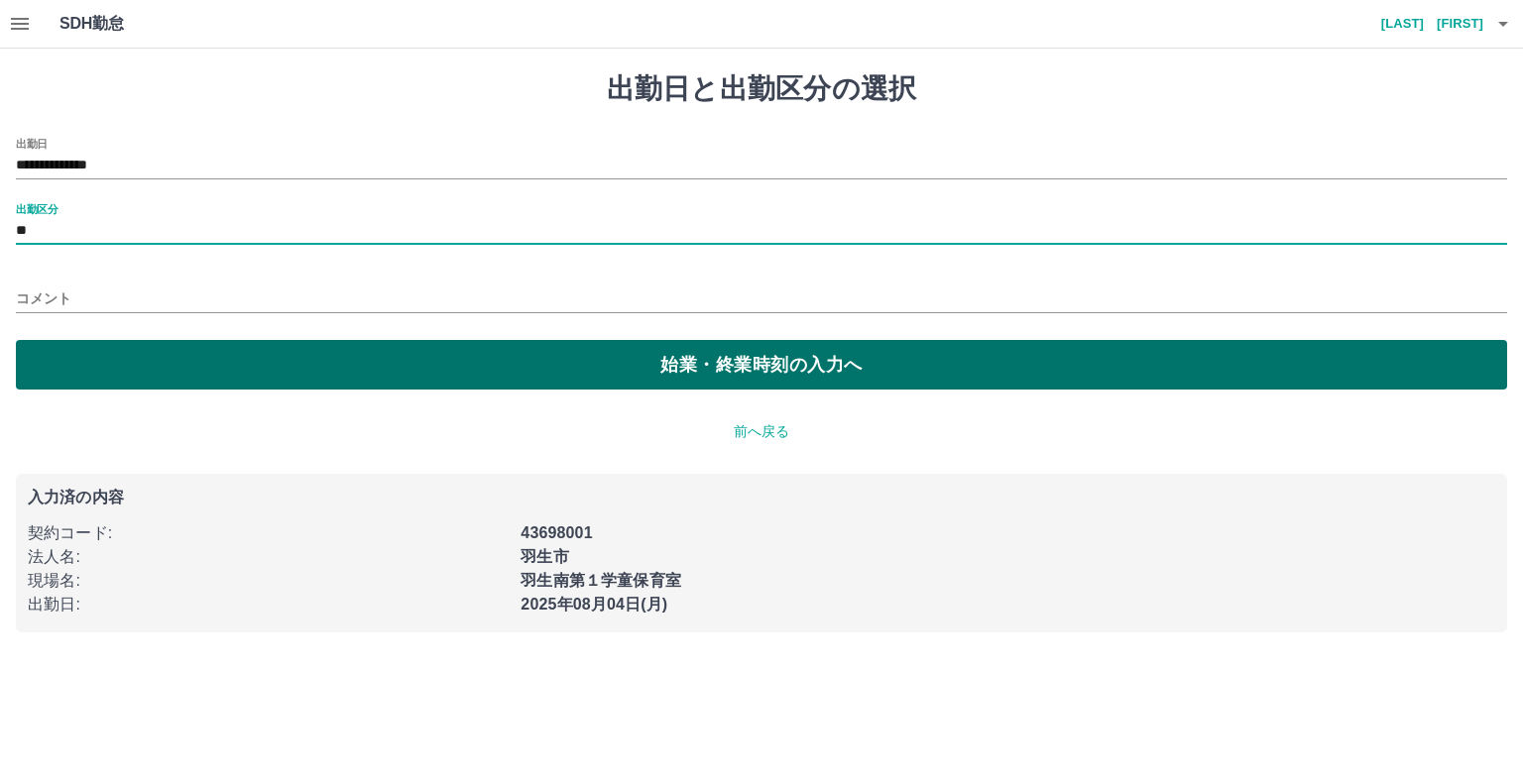 click on "始業・終業時刻の入力へ" at bounding box center (762, 365) 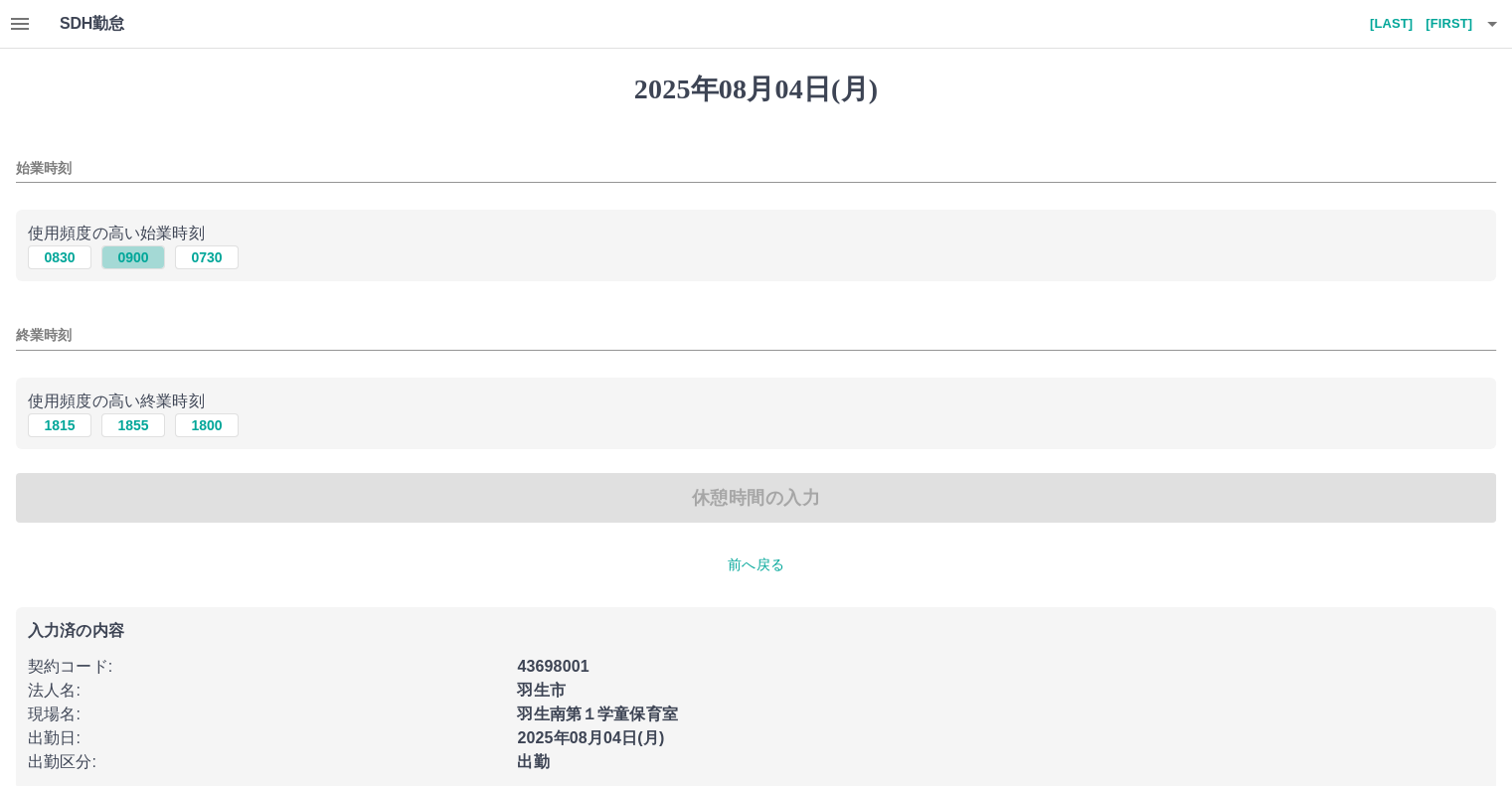 click on "0900" at bounding box center (133, 257) 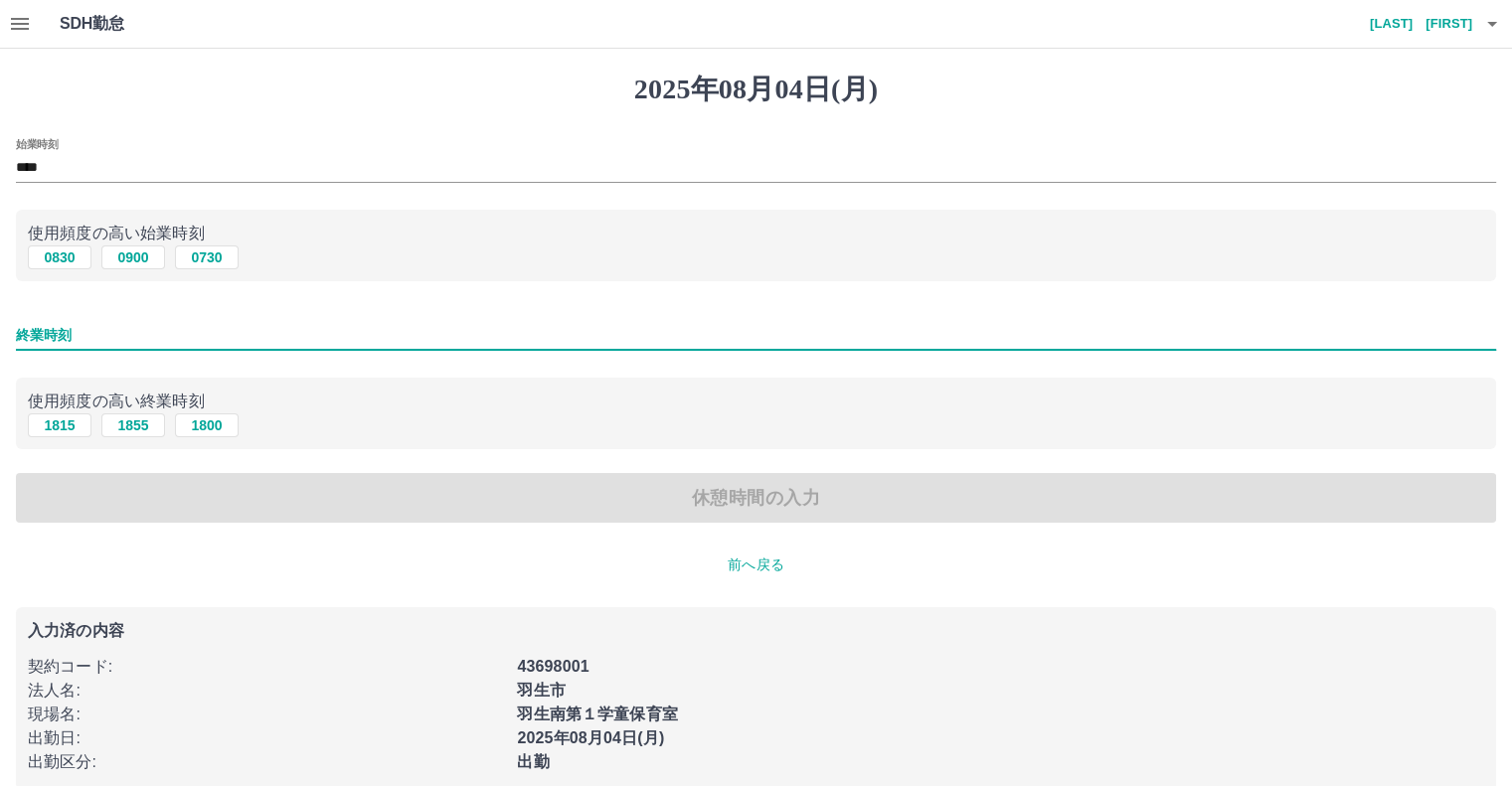 click on "終業時刻" at bounding box center [756, 335] 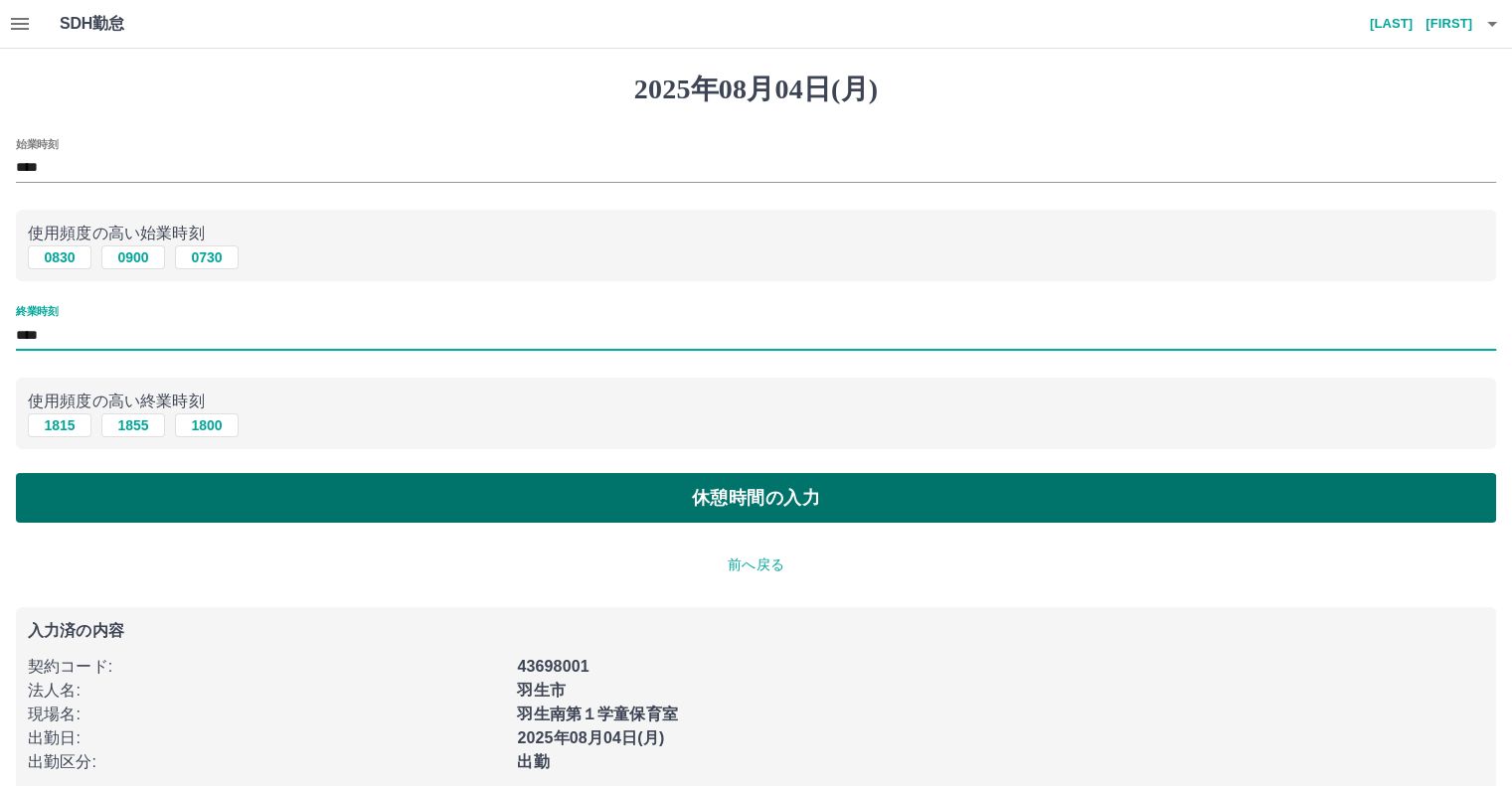 type on "****" 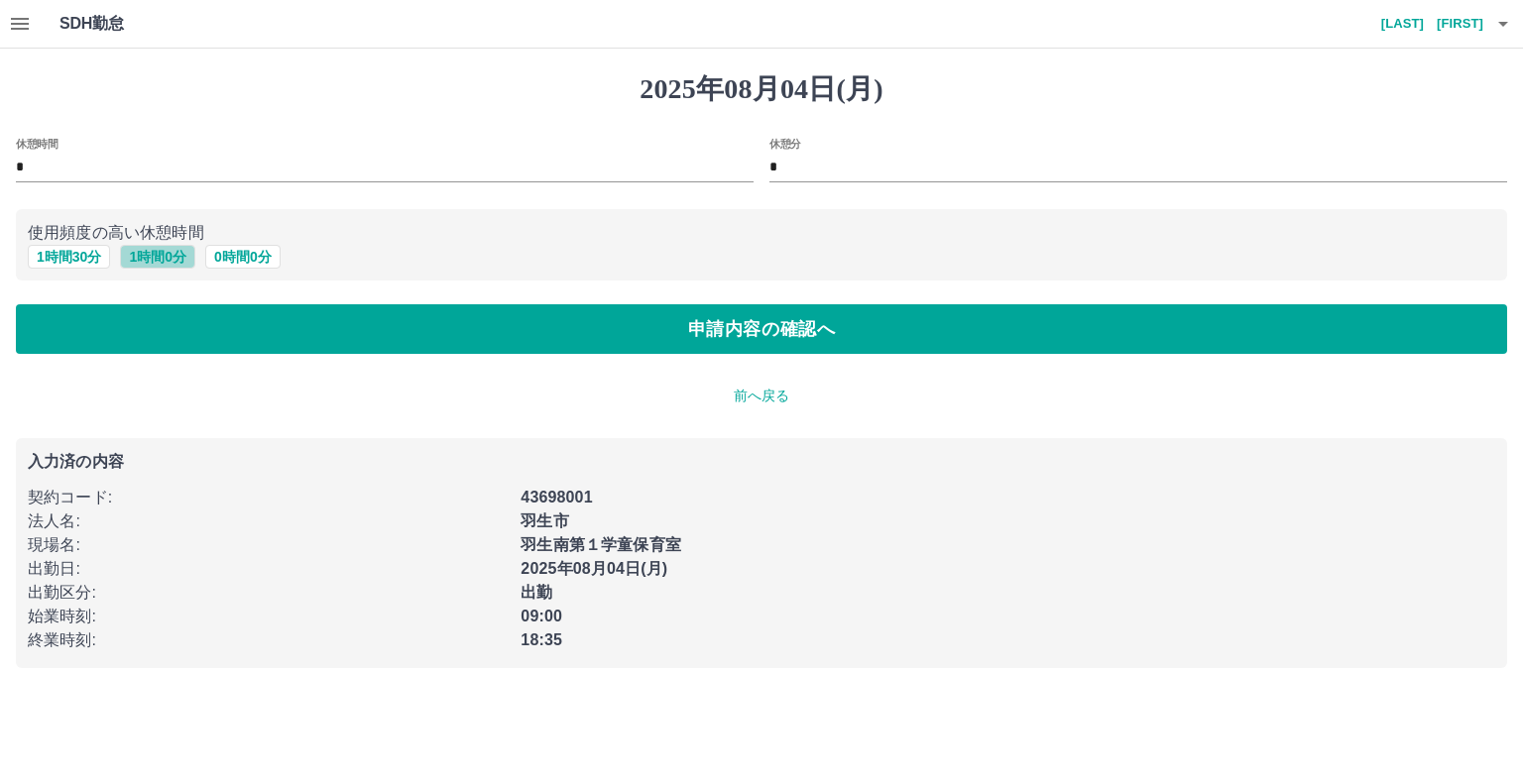 click on "1 時間 0 分" at bounding box center [158, 257] 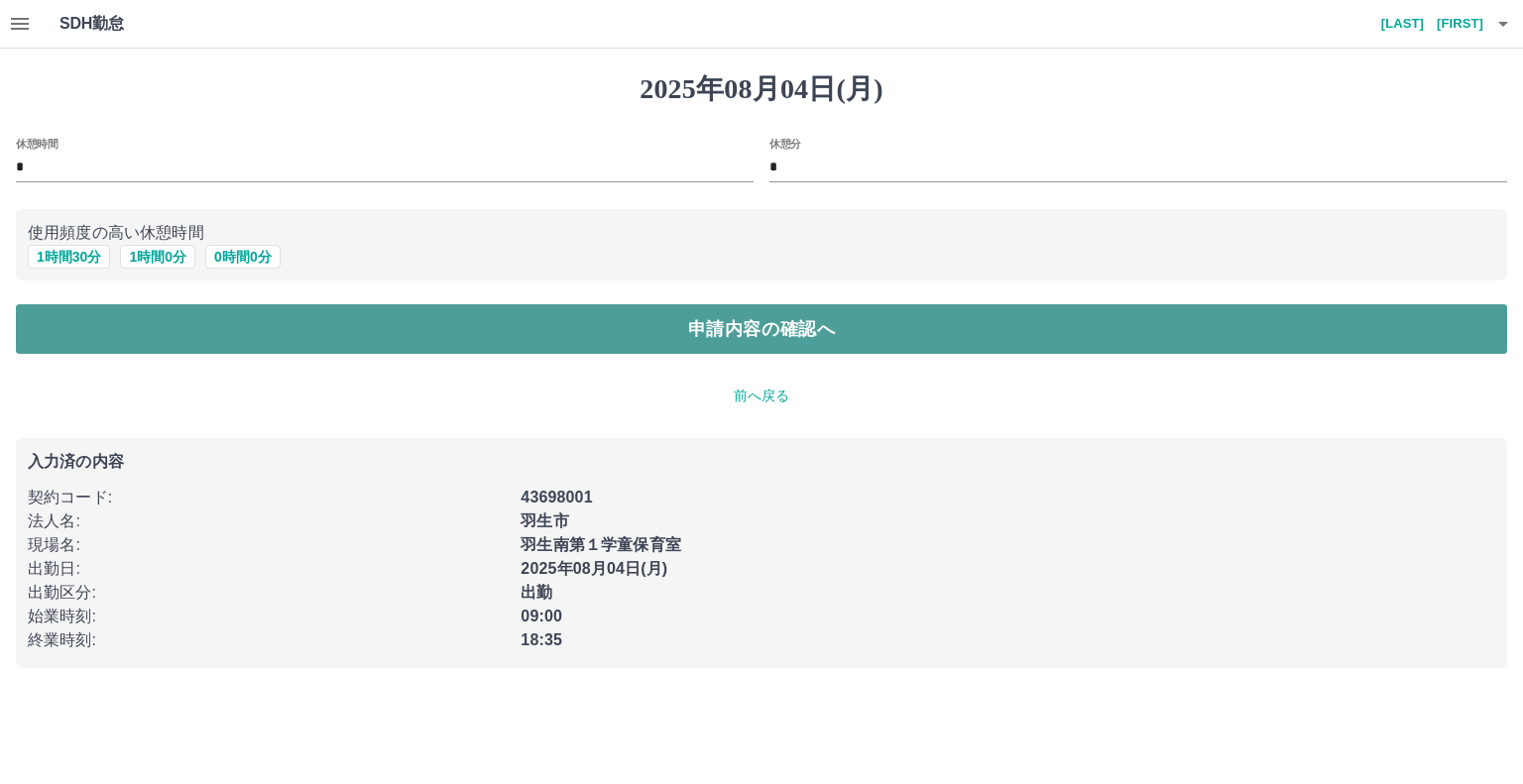 click on "申請内容の確認へ" at bounding box center (762, 329) 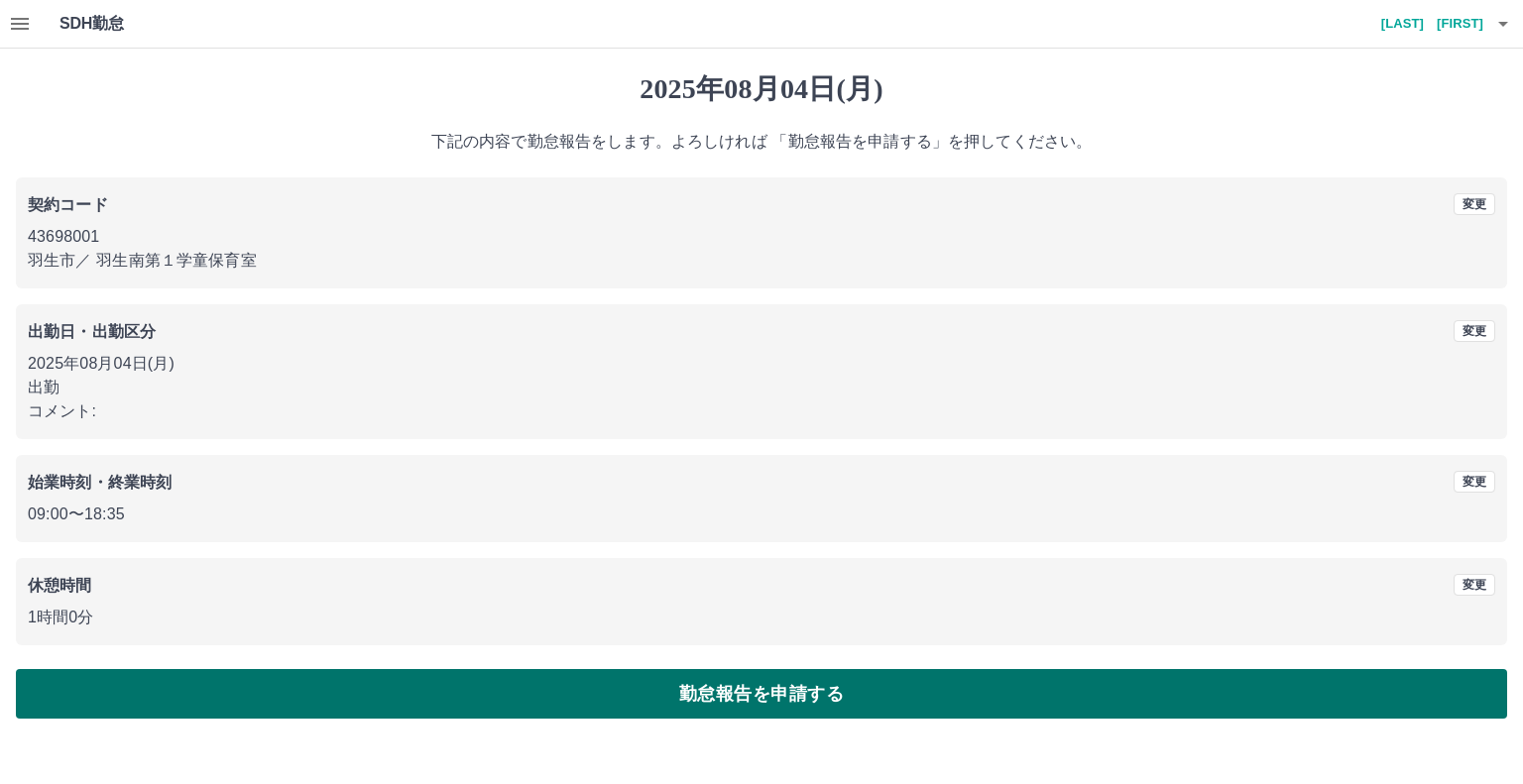click on "勤怠報告を申請する" at bounding box center [762, 694] 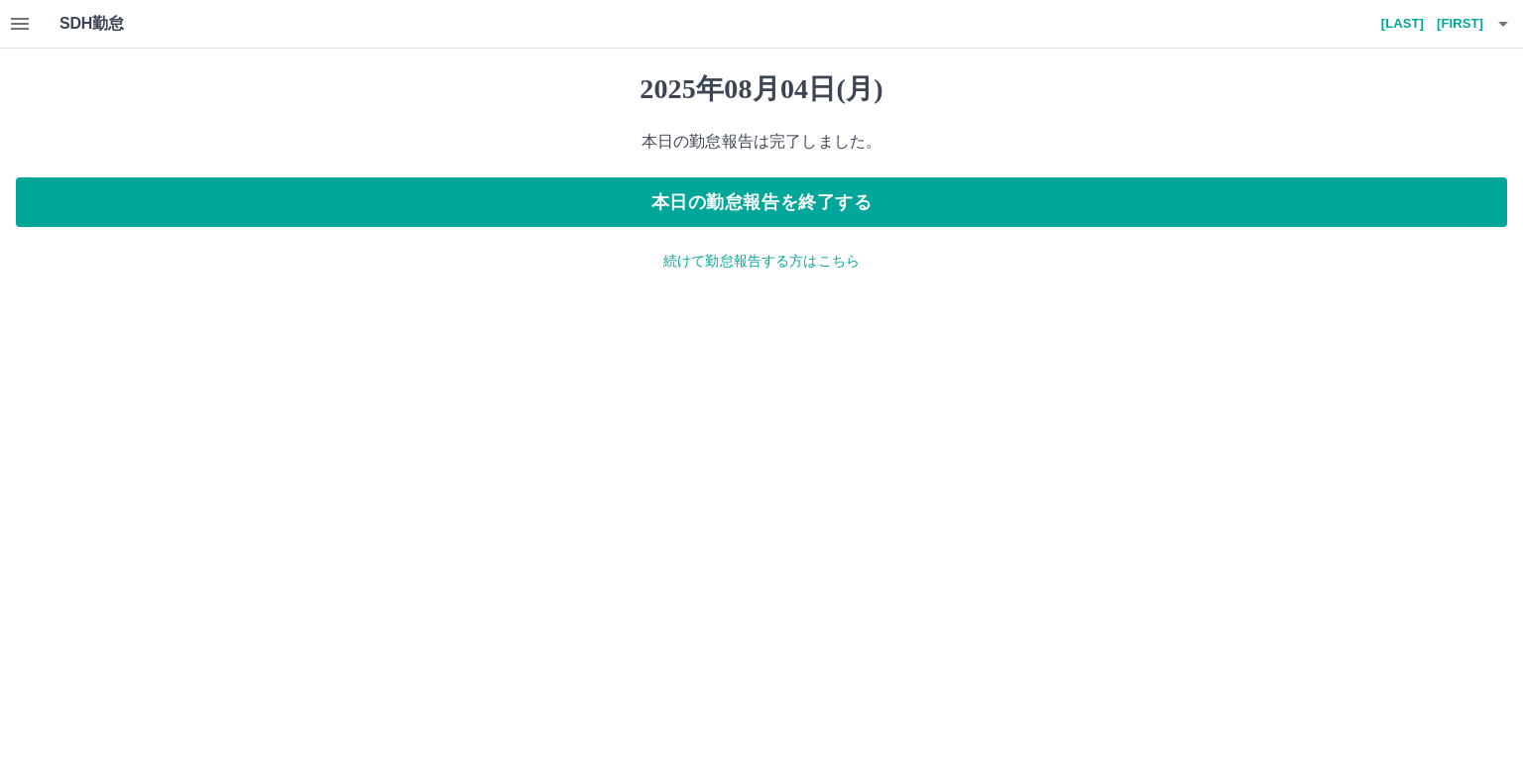 click at bounding box center [20, 24] 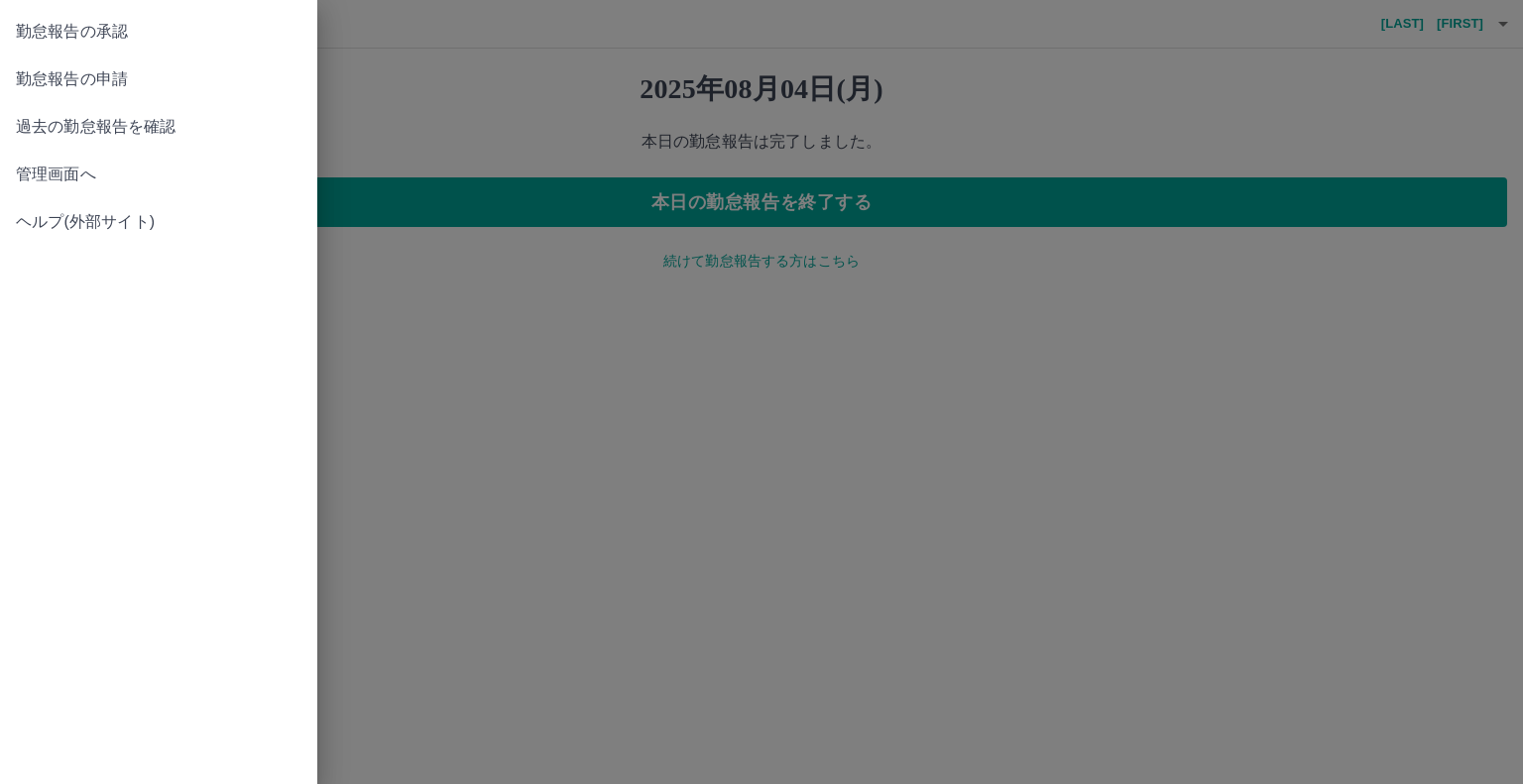 click on "管理画面へ" at bounding box center [159, 174] 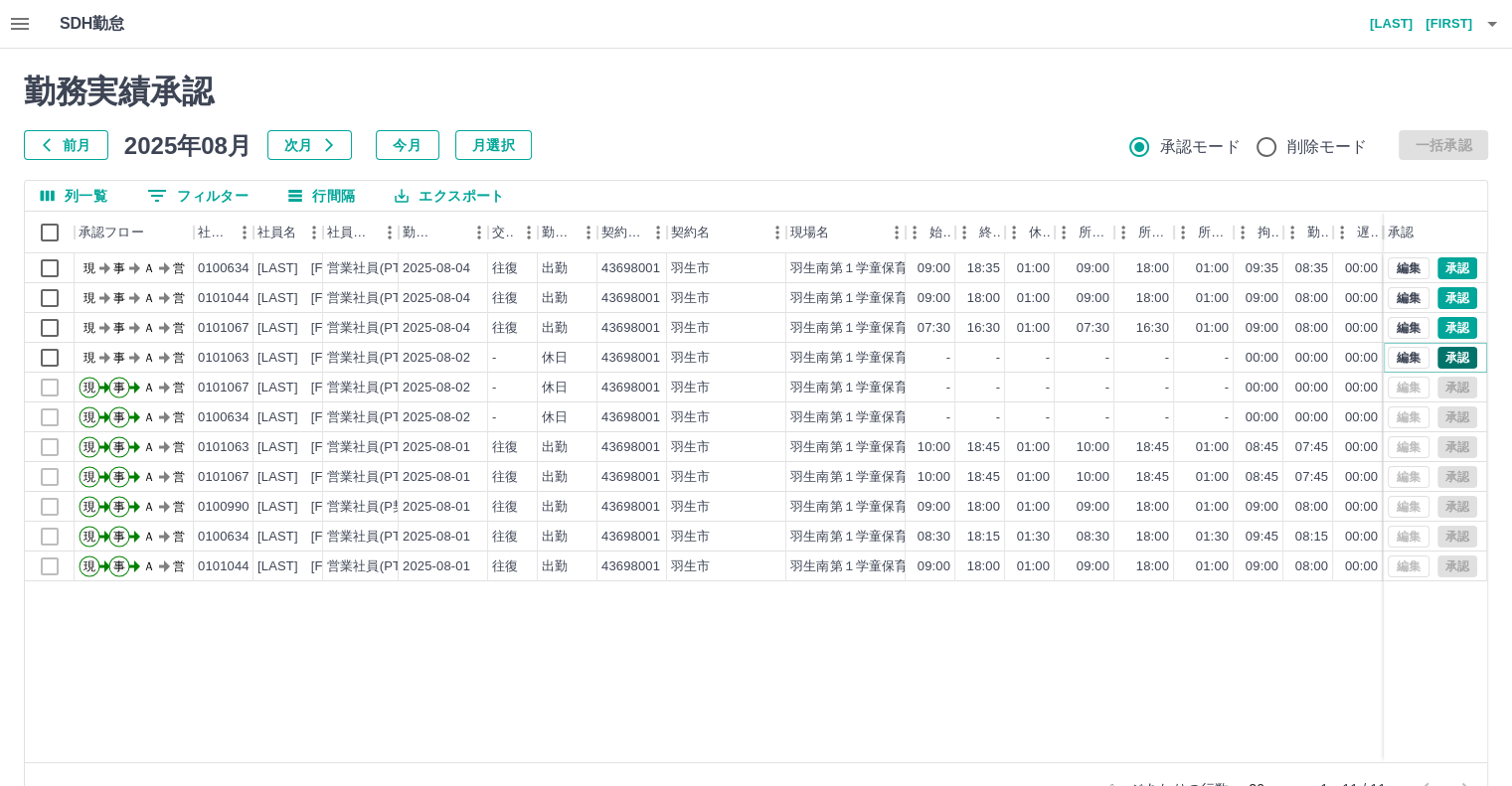click on "承認" at bounding box center (1457, 358) 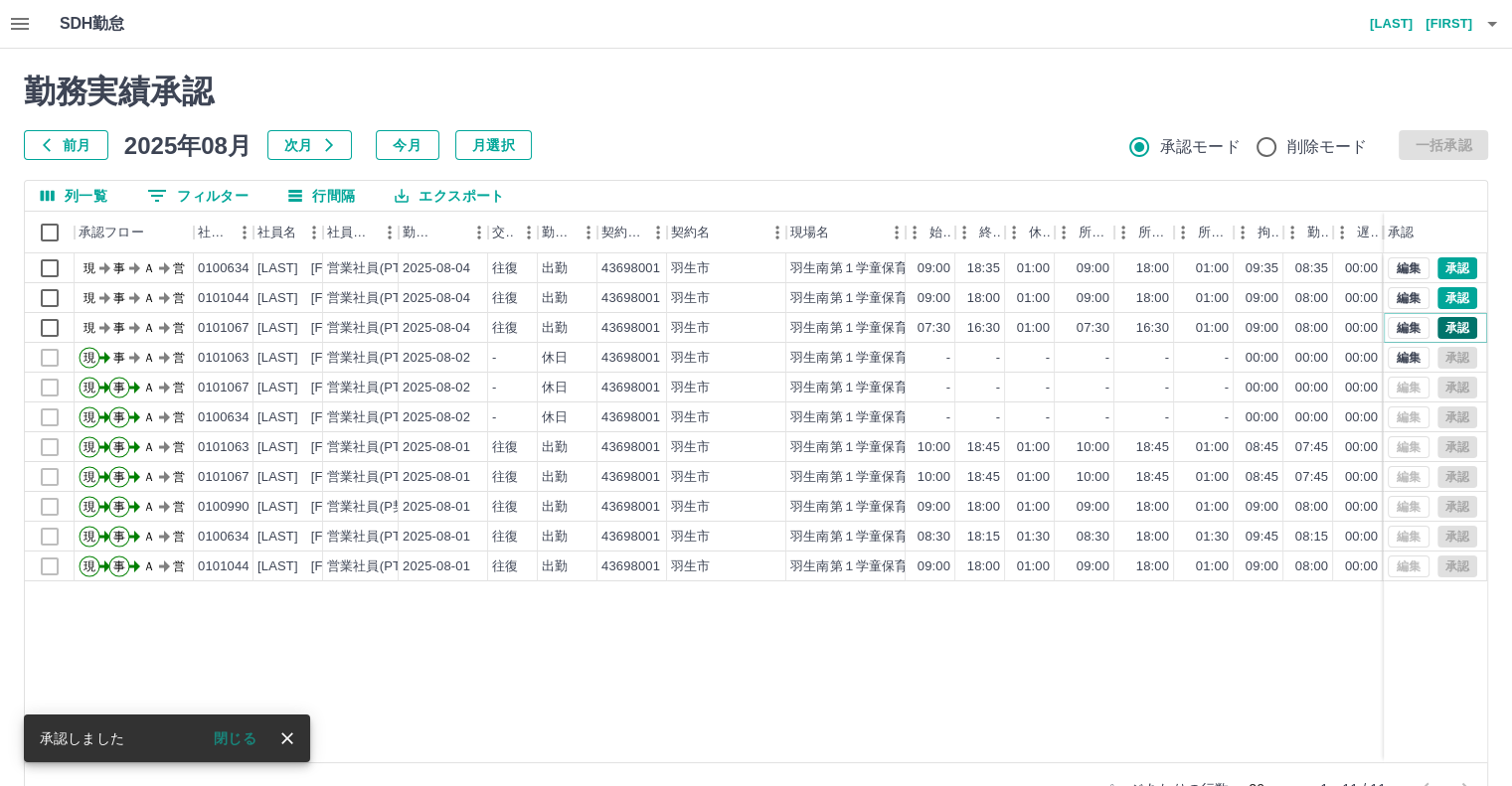 click on "承認" at bounding box center (1457, 328) 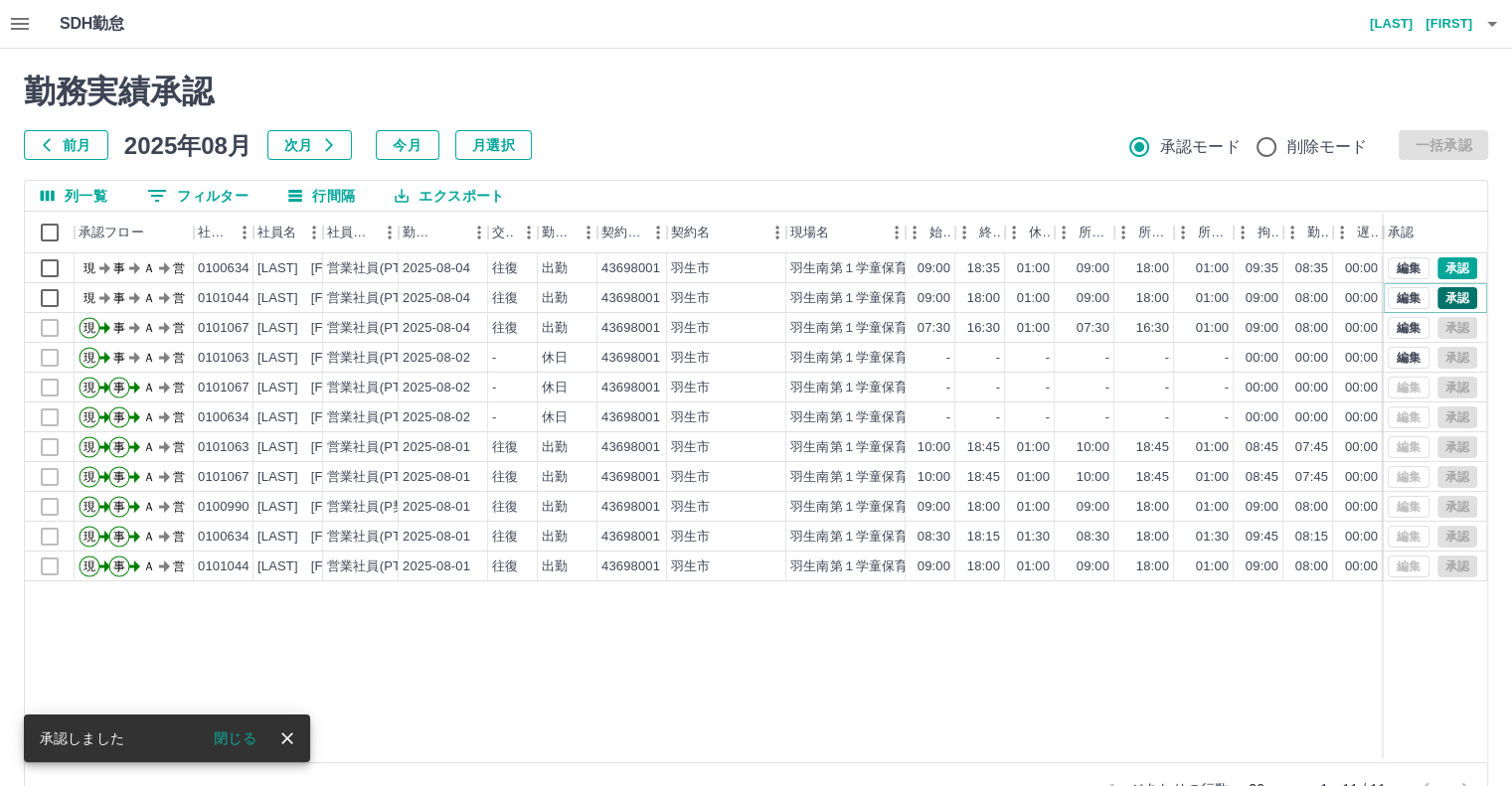 click on "承認" at bounding box center (1457, 298) 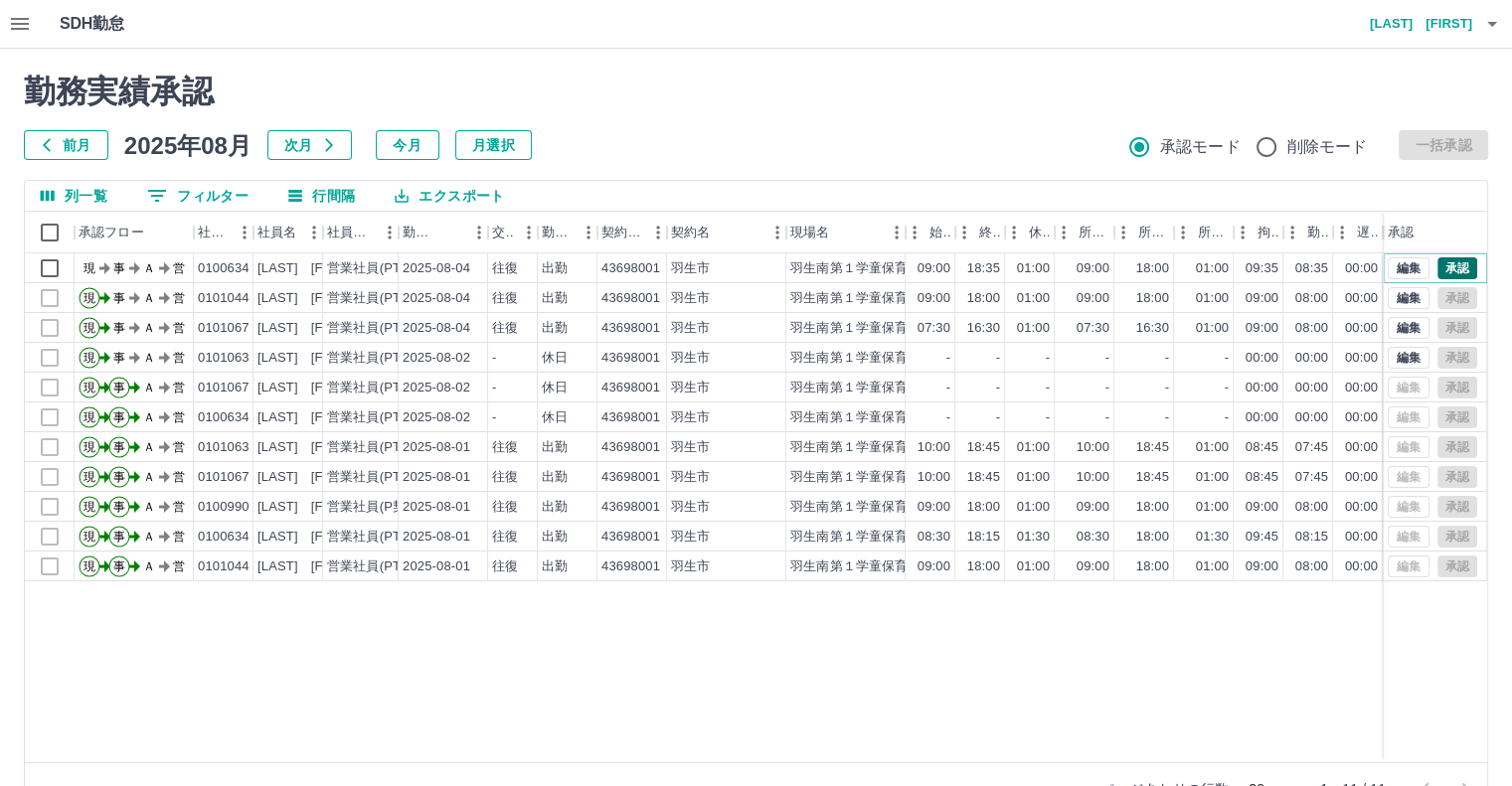 click on "承認" at bounding box center (1457, 268) 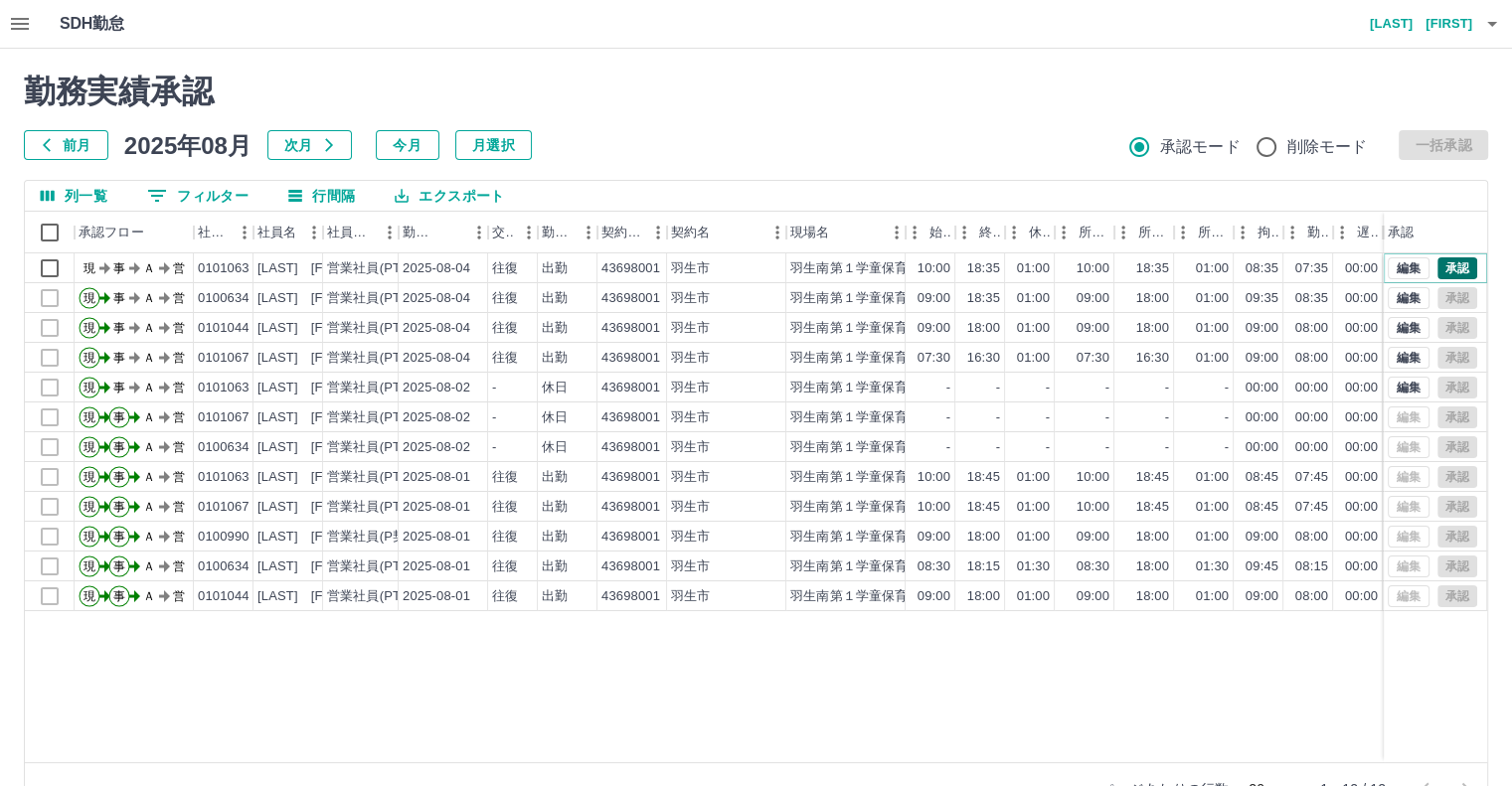 click on "承認" at bounding box center (1457, 268) 